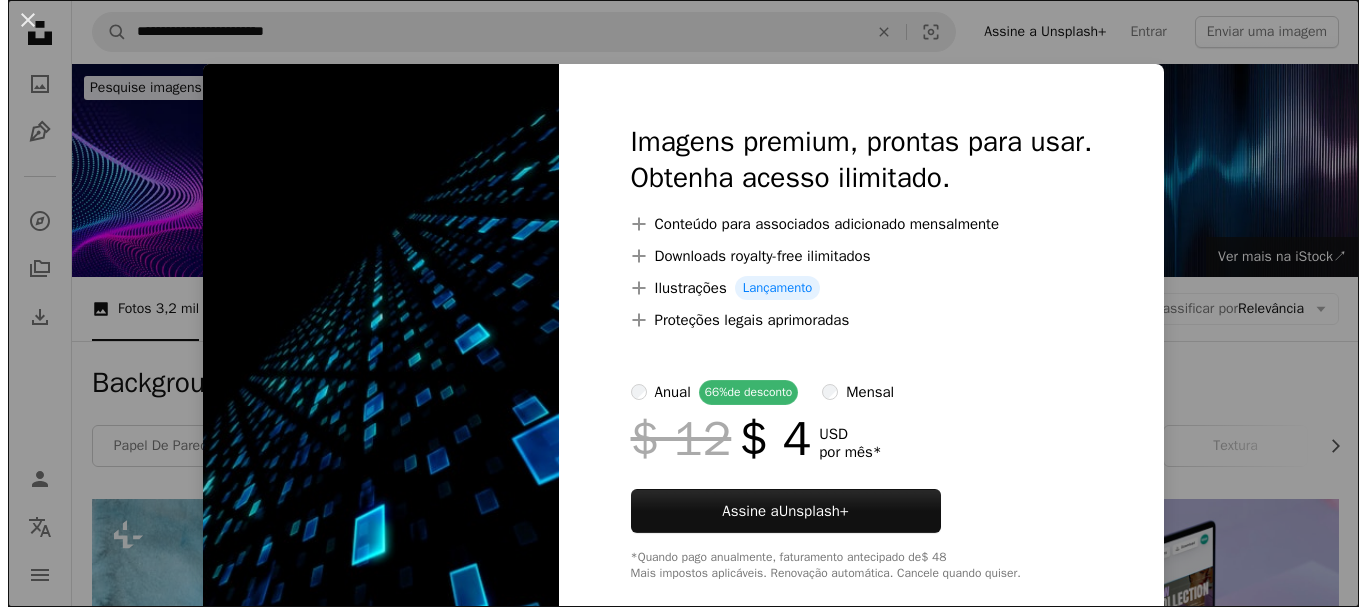 scroll, scrollTop: 2100, scrollLeft: 0, axis: vertical 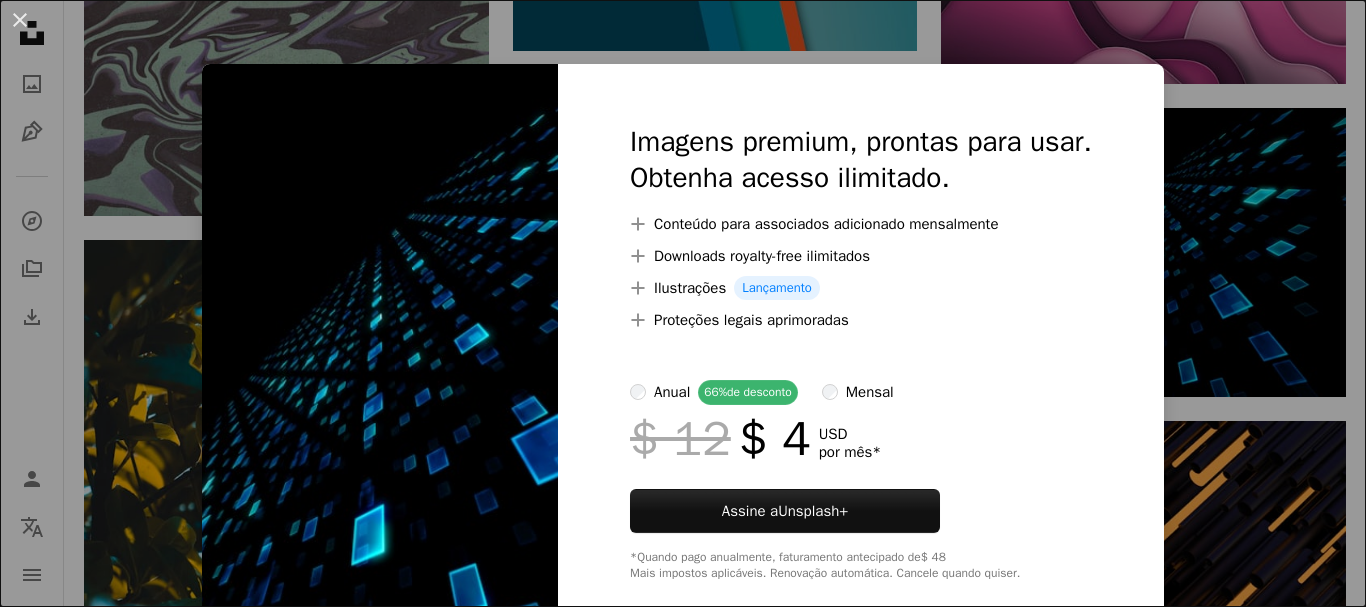 click on "An X shape Imagens premium, prontas para usar. Obtenha acesso ilimitado. A plus sign Conteúdo para associados adicionado mensalmente A plus sign Downloads royalty-free ilimitados A plus sign Ilustrações  Lançamento A plus sign Proteções legais aprimoradas anual 66%  de desconto mensal $ 12   $ 4 USD por mês * Assine a  Unsplash+ *Quando pago anualmente, faturamento antecipado de  $ 48 Mais impostos aplicáveis. Renovação automática. Cancele quando quiser." at bounding box center (683, 303) 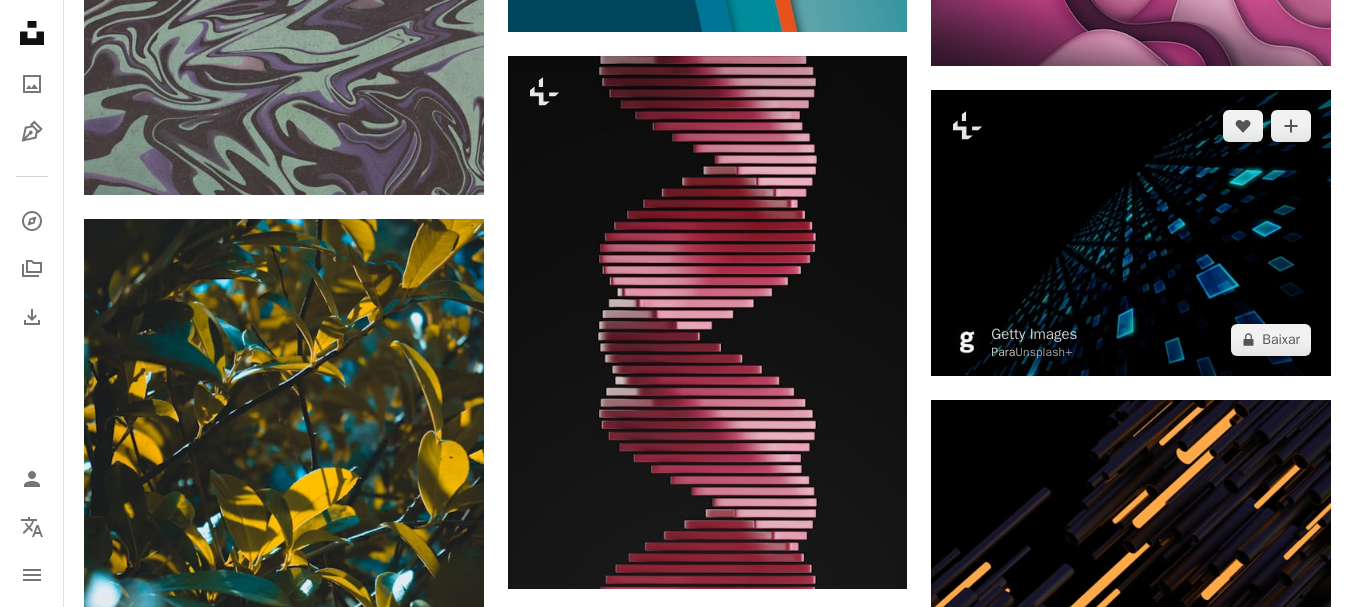 click at bounding box center [1131, 232] 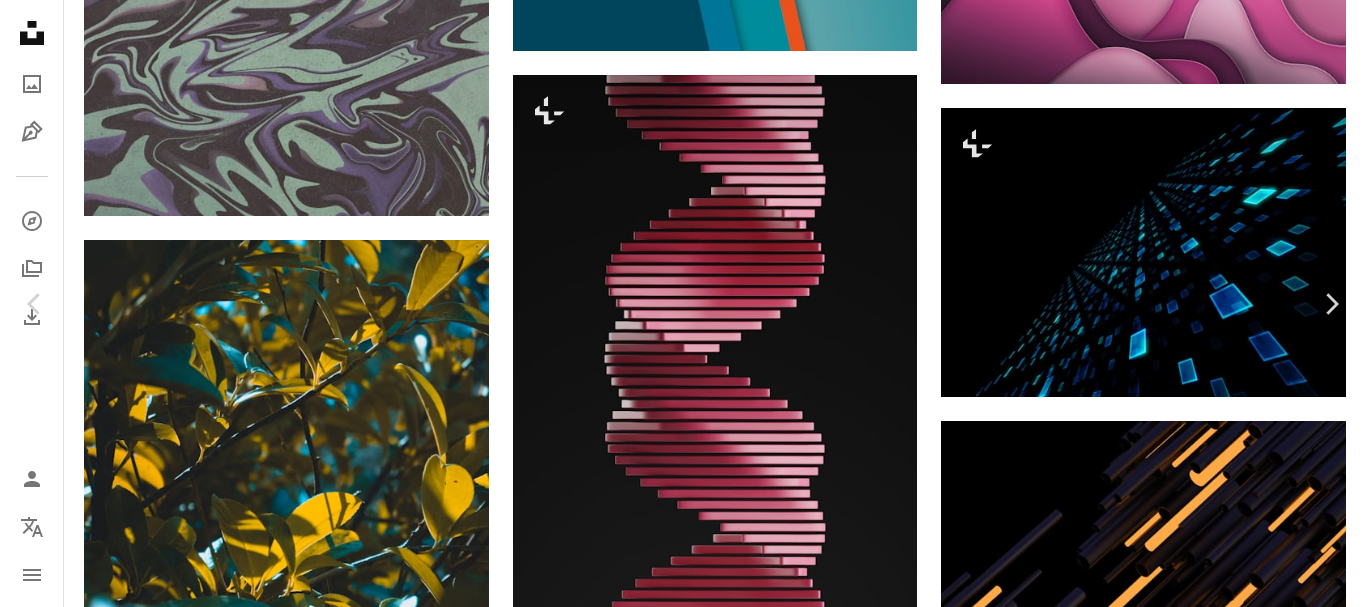 click on "Getty Images Para  Unsplash+ A heart A plus sign A lock Baixar" at bounding box center [675, 2311] 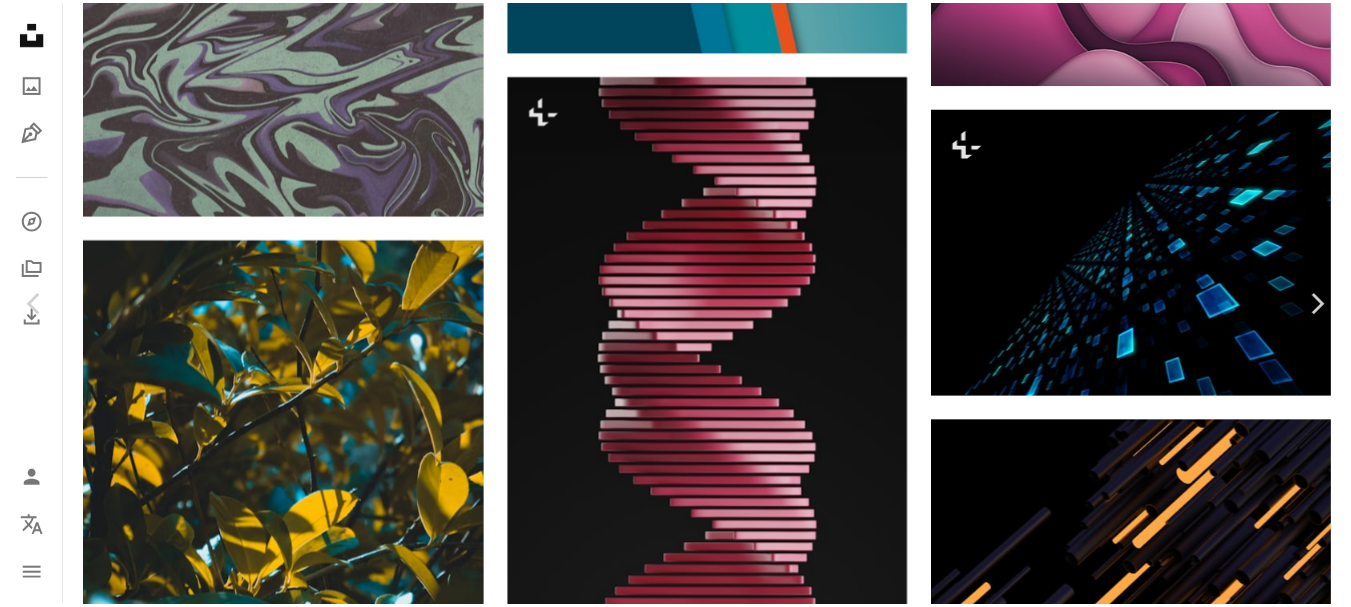 scroll, scrollTop: 33, scrollLeft: 0, axis: vertical 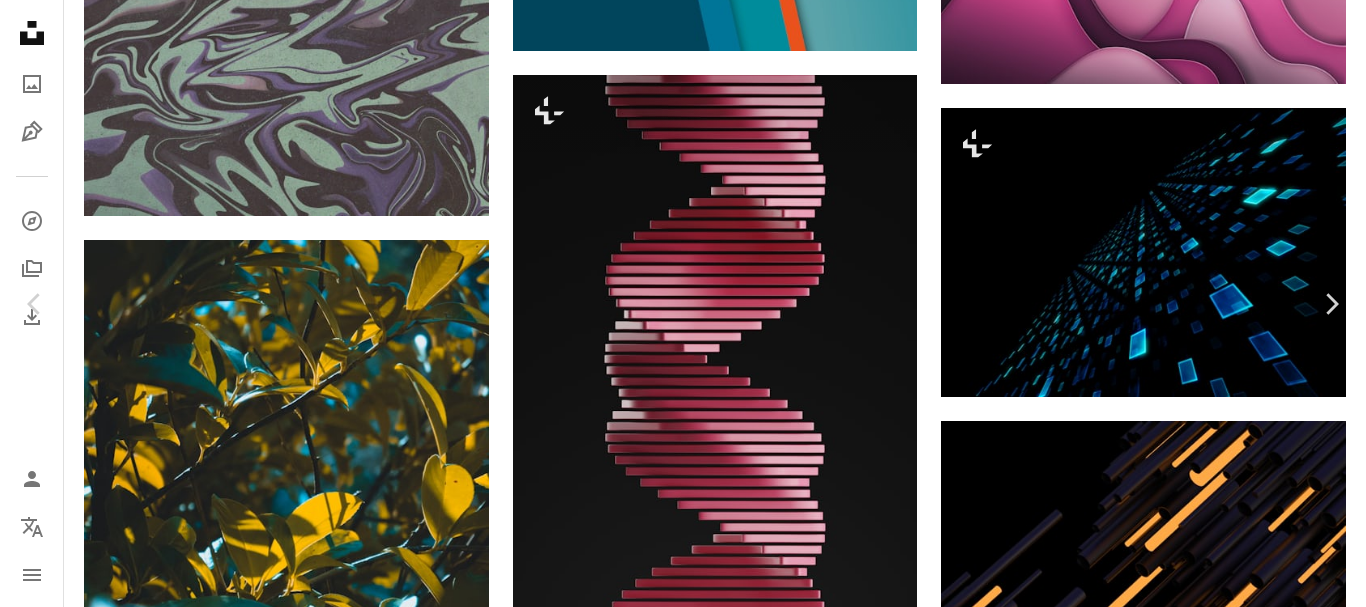 click on "An X shape Imagens premium, prontas para usar. Obtenha acesso ilimitado. A plus sign Conteúdo para associados adicionado mensalmente A plus sign Downloads royalty-free ilimitados A plus sign Ilustrações  Lançamento A plus sign Proteções legais aprimoradas anual 66%  de desconto mensal $ 12   $ 4 USD por mês * Assine a  Unsplash+ *Quando pago anualmente, faturamento antecipado de  $ 48 Mais impostos aplicáveis. Renovação automática. Cancele quando quiser." at bounding box center [683, 2567] 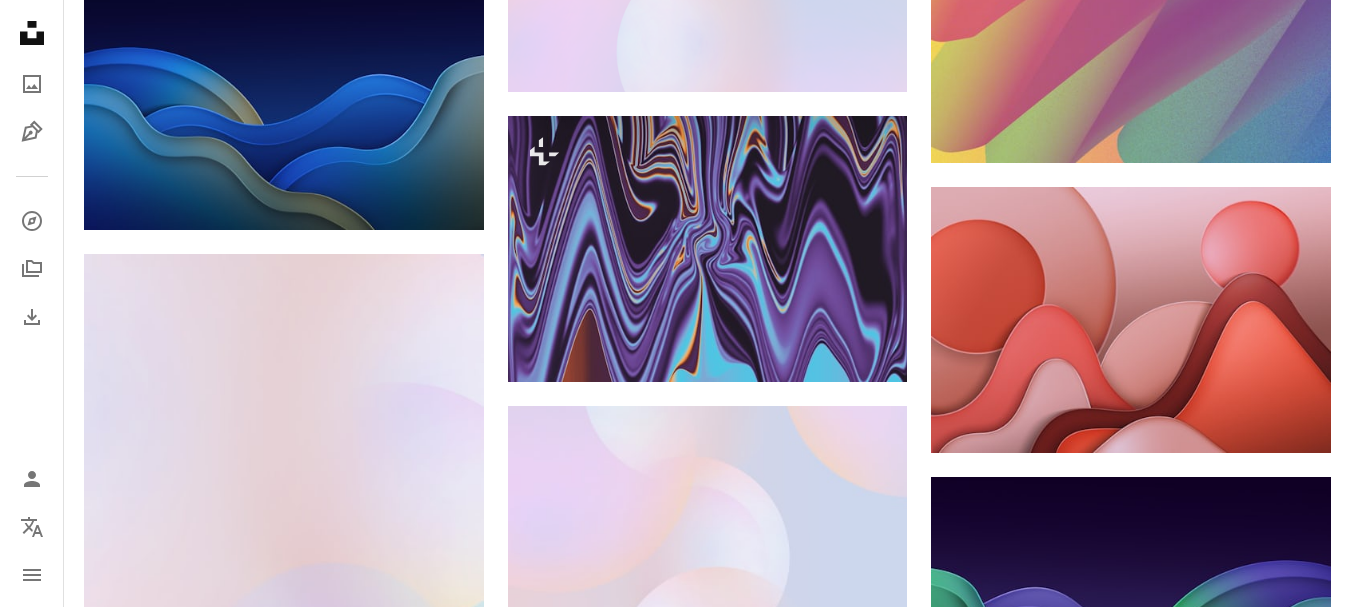 scroll, scrollTop: 1067, scrollLeft: 0, axis: vertical 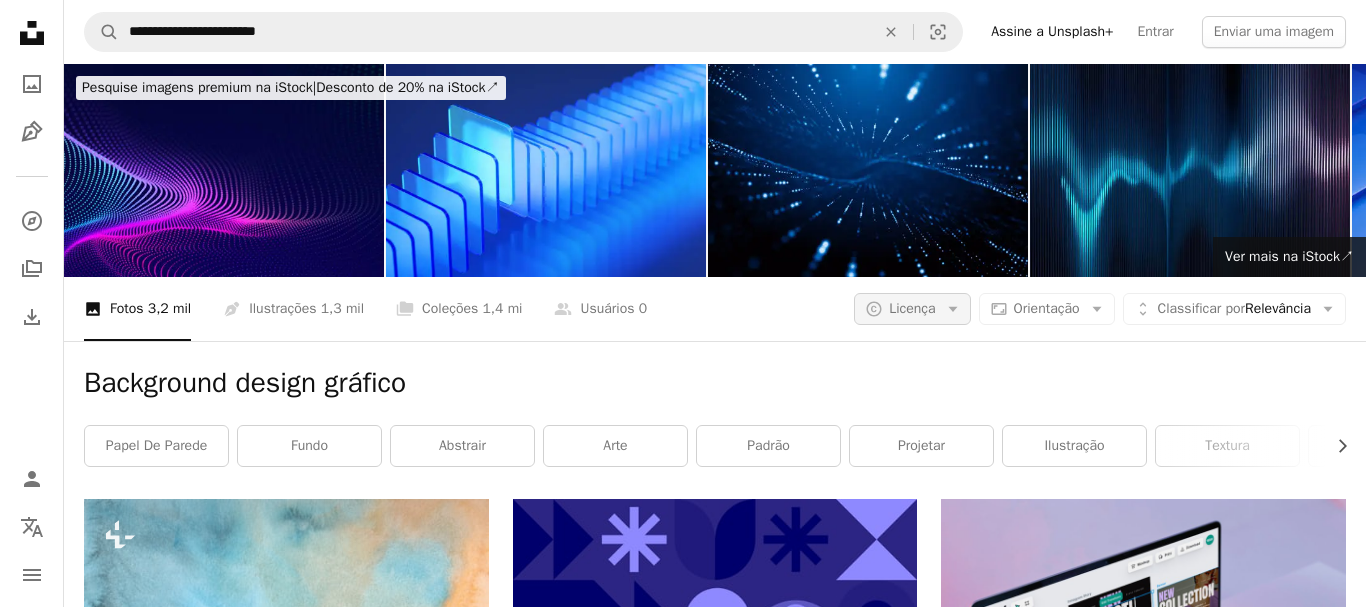 click on "A copyright icon © Licença Arrow down" at bounding box center [912, 309] 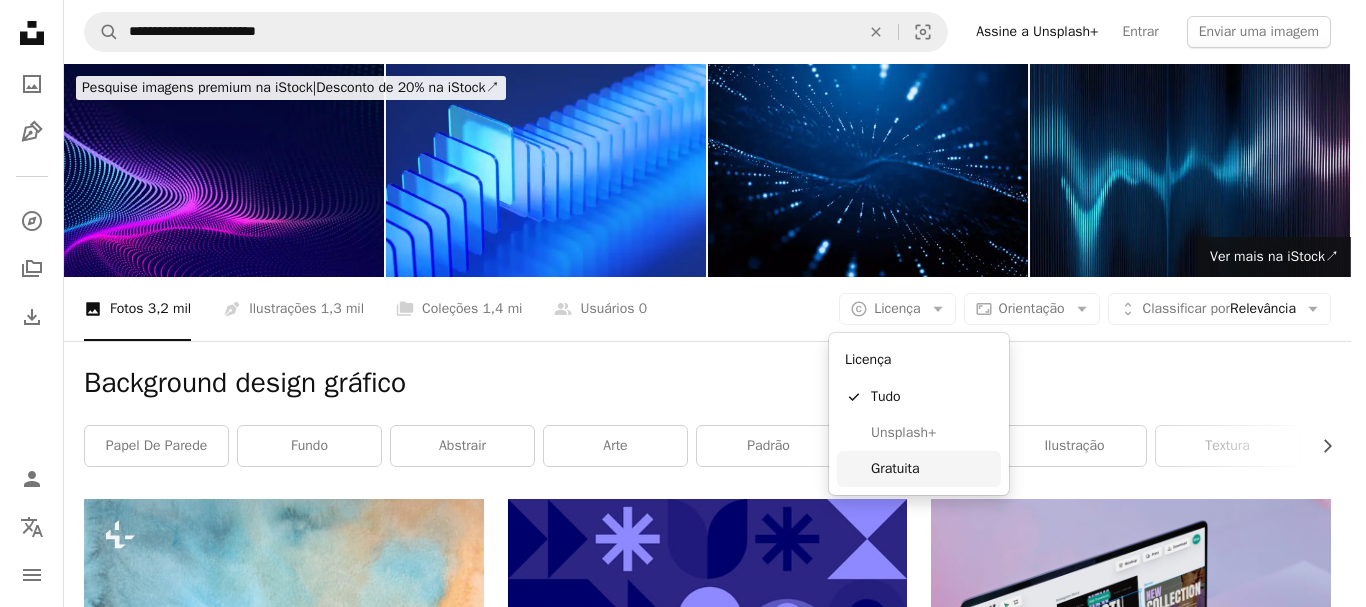 click on "Gratuita" at bounding box center [932, 469] 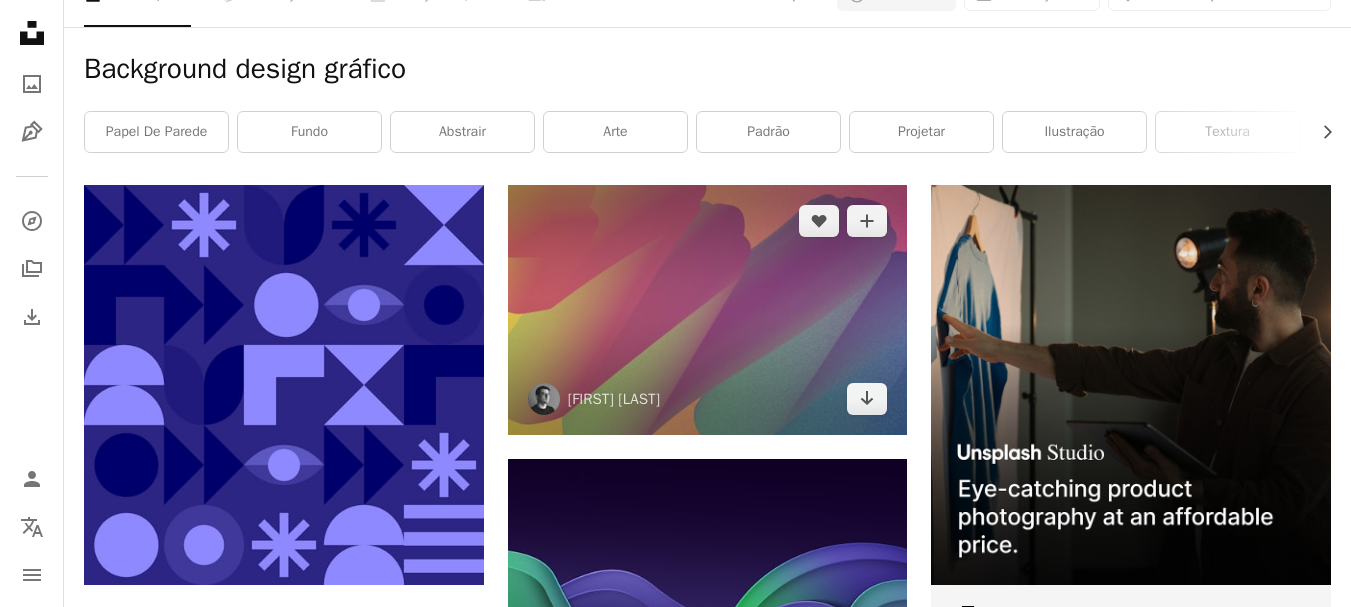 scroll, scrollTop: 300, scrollLeft: 0, axis: vertical 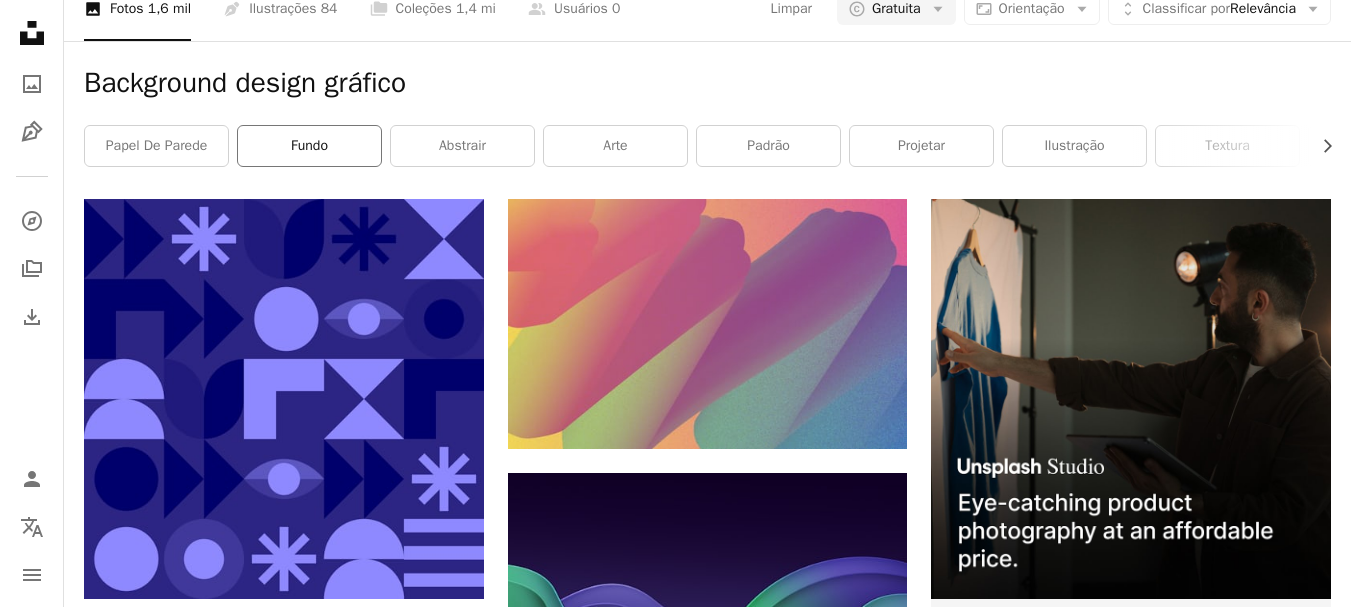 click on "fundo" at bounding box center (309, 146) 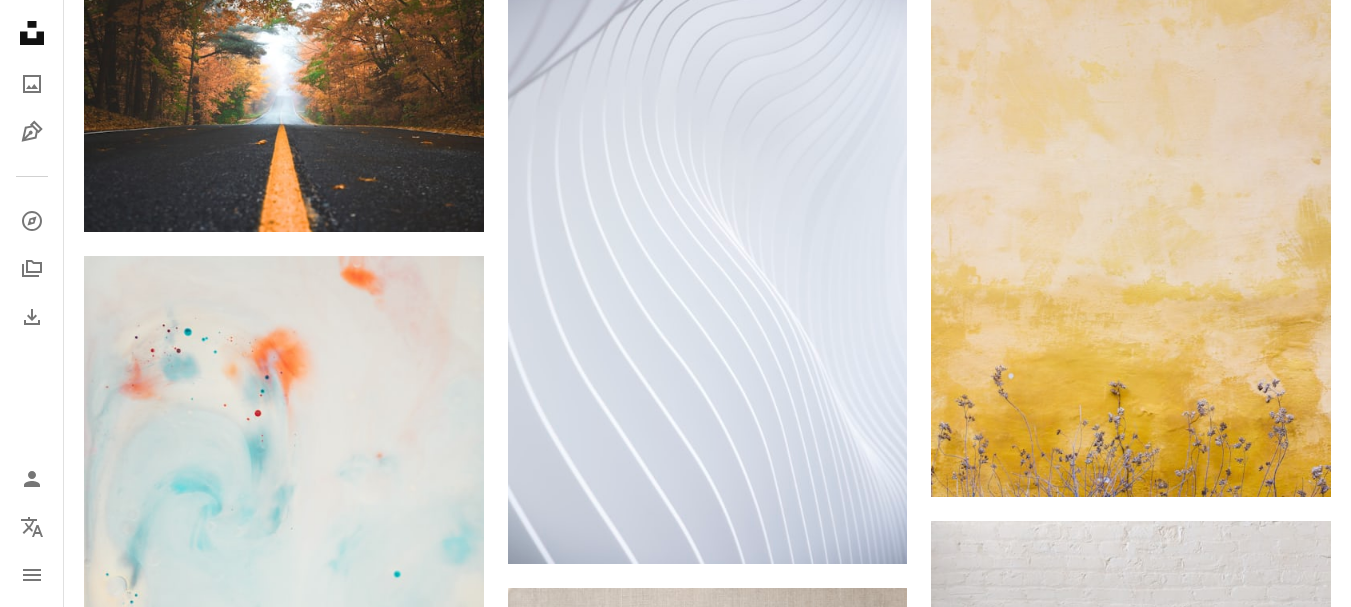 scroll, scrollTop: 1400, scrollLeft: 0, axis: vertical 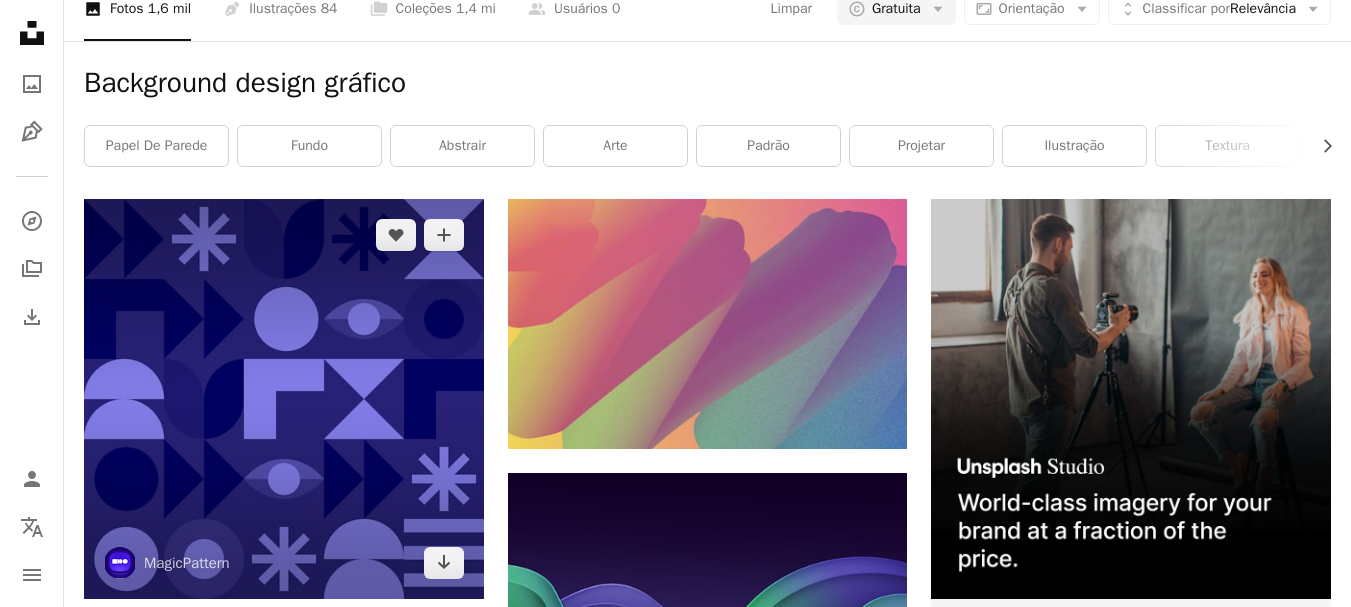 click at bounding box center [284, 399] 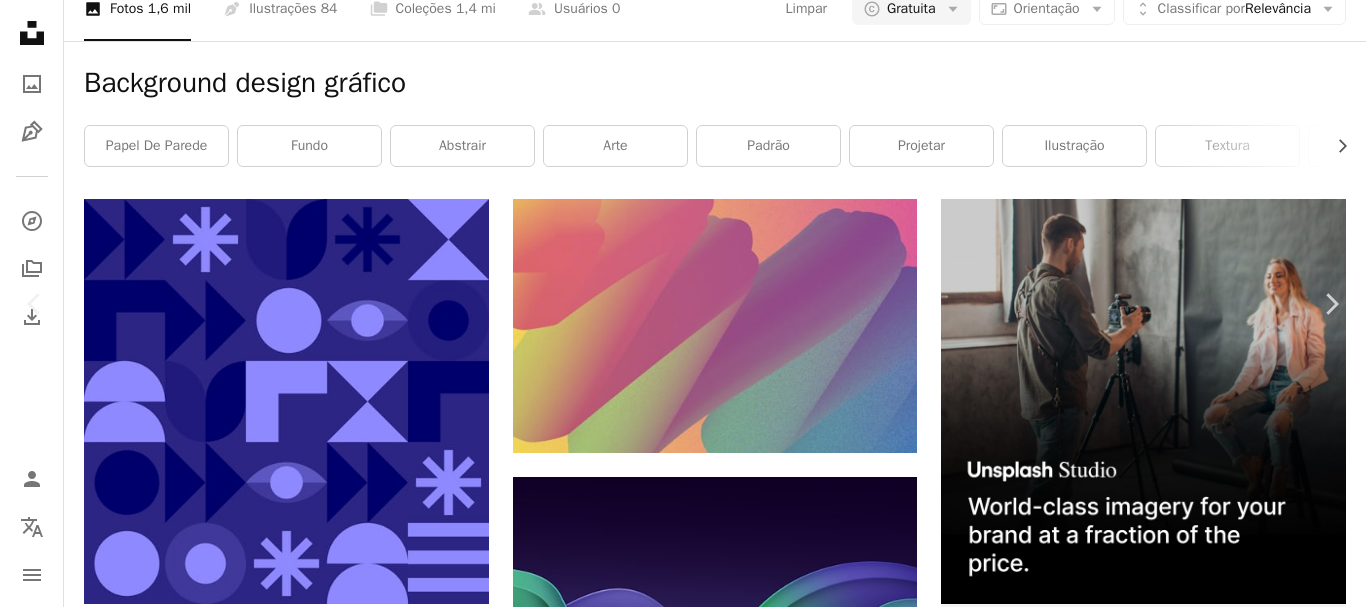click on "Baixar gratuitamente" at bounding box center (1150, 4372) 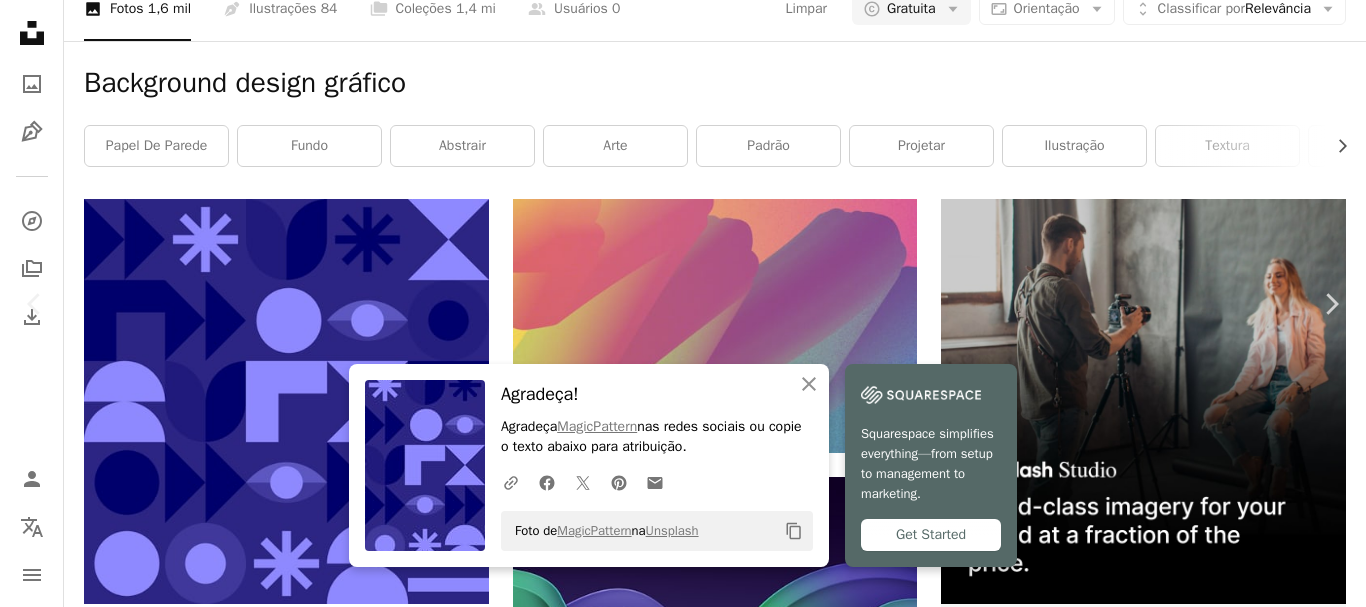 click on "Baixar gratuitamente" at bounding box center (1150, 4372) 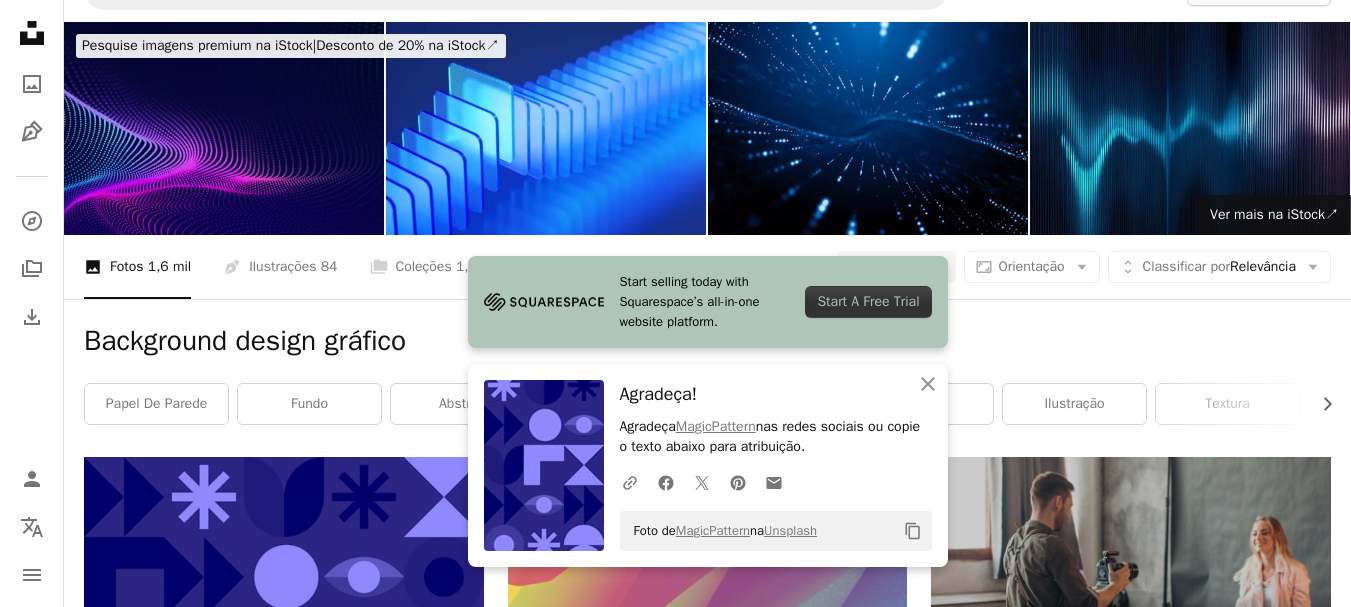 scroll, scrollTop: 0, scrollLeft: 0, axis: both 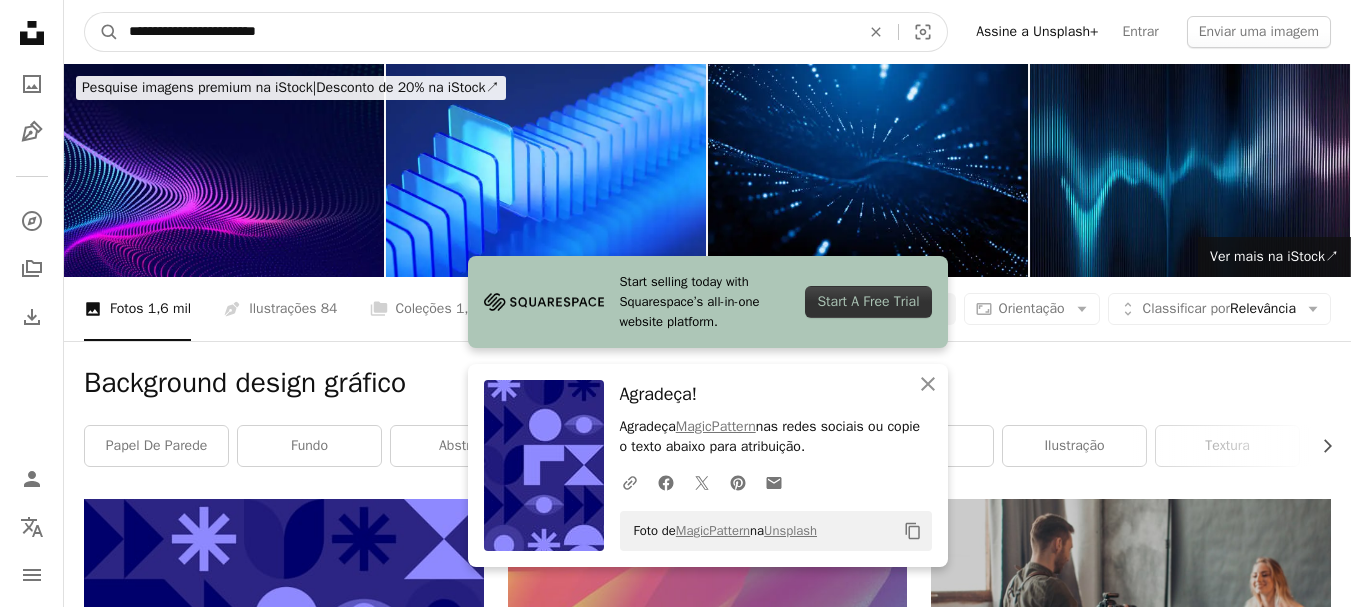click on "**********" at bounding box center [486, 32] 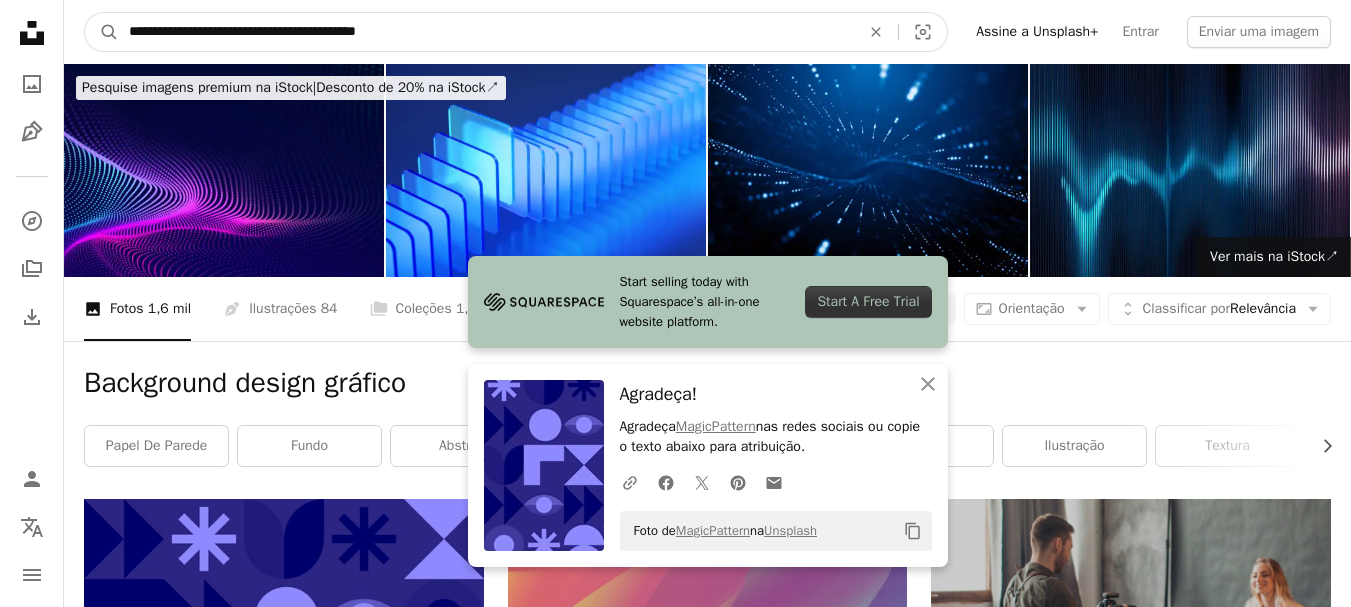 type on "**********" 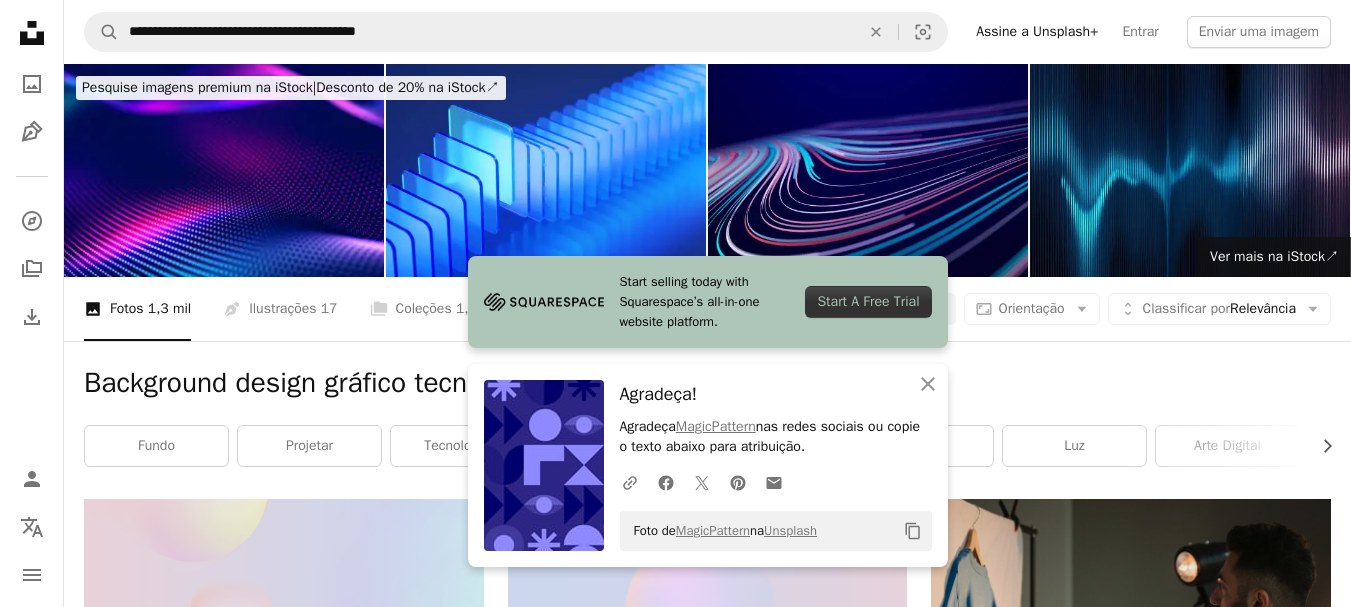 click on "Background design gráfico tecnologia e design" at bounding box center (707, 383) 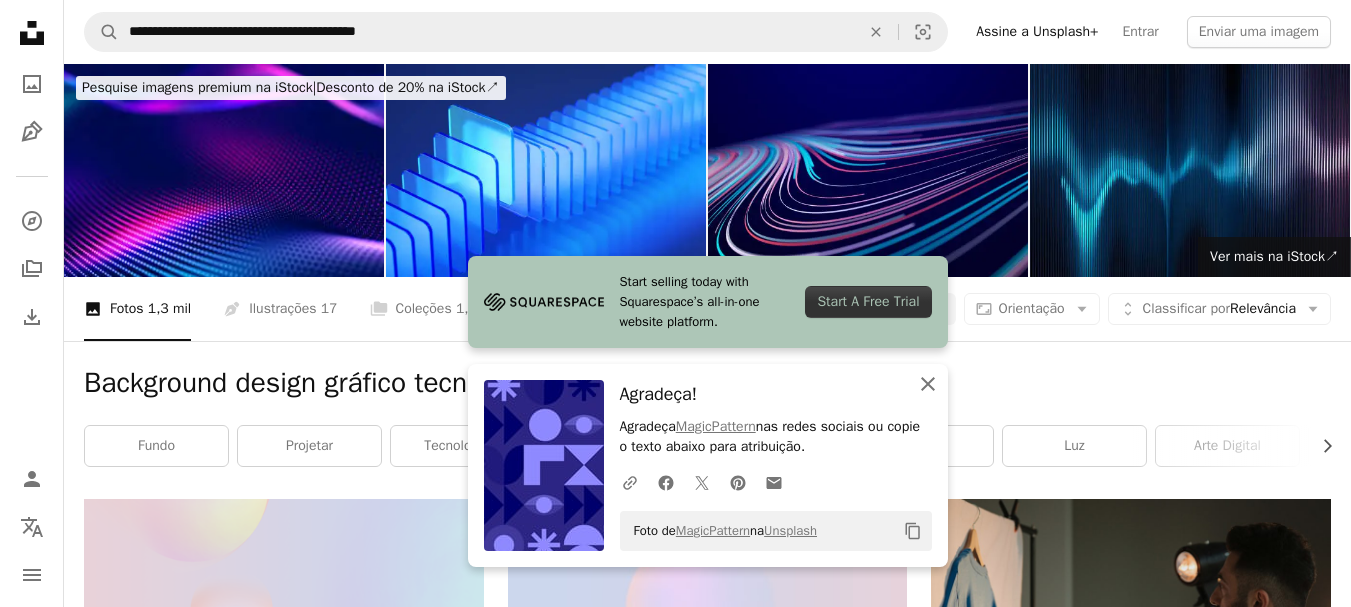 click 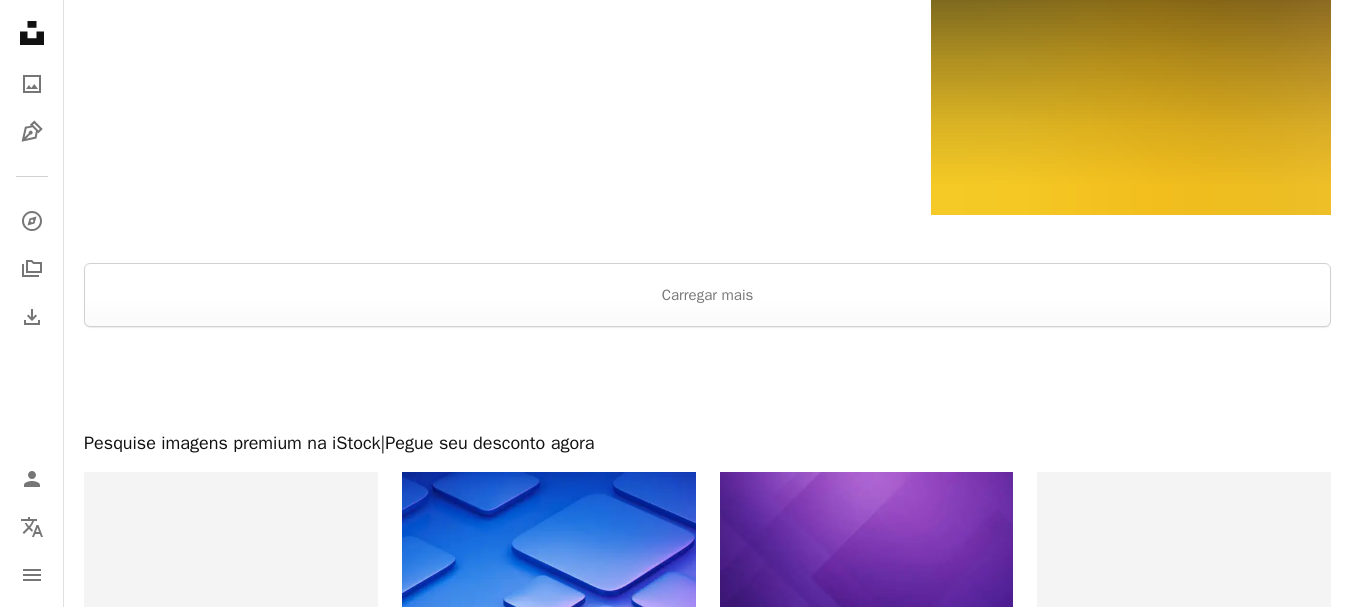 scroll, scrollTop: 3433, scrollLeft: 0, axis: vertical 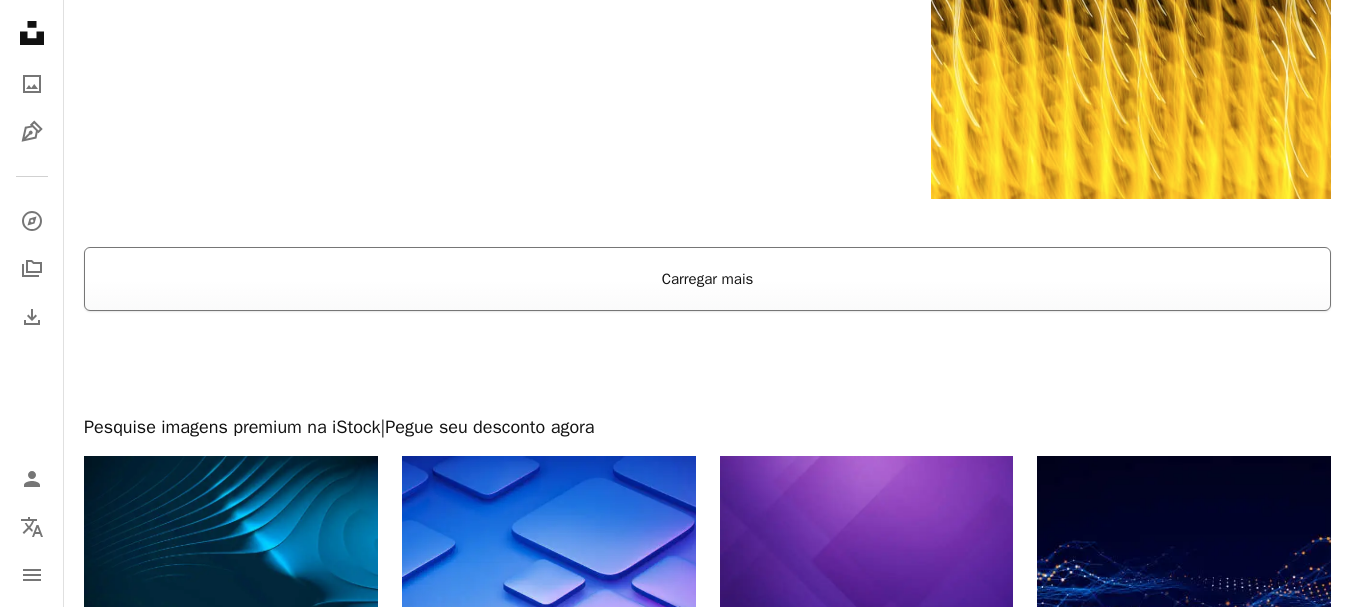 click on "Carregar mais" at bounding box center [707, 279] 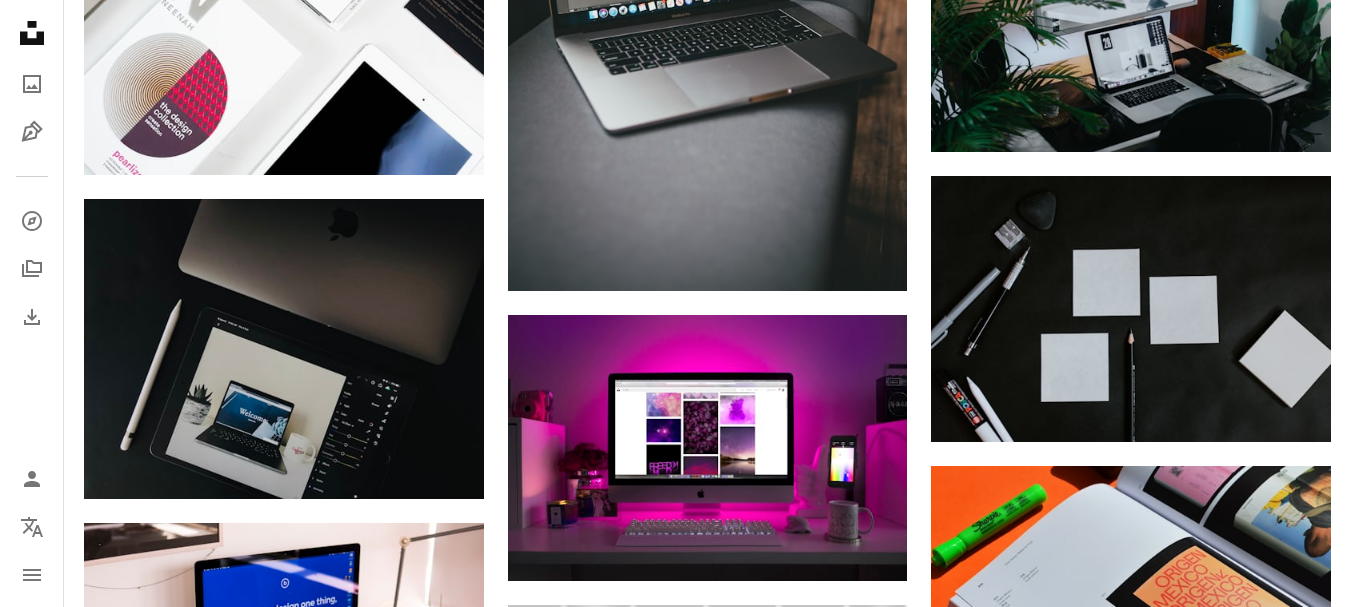 scroll, scrollTop: 11800, scrollLeft: 0, axis: vertical 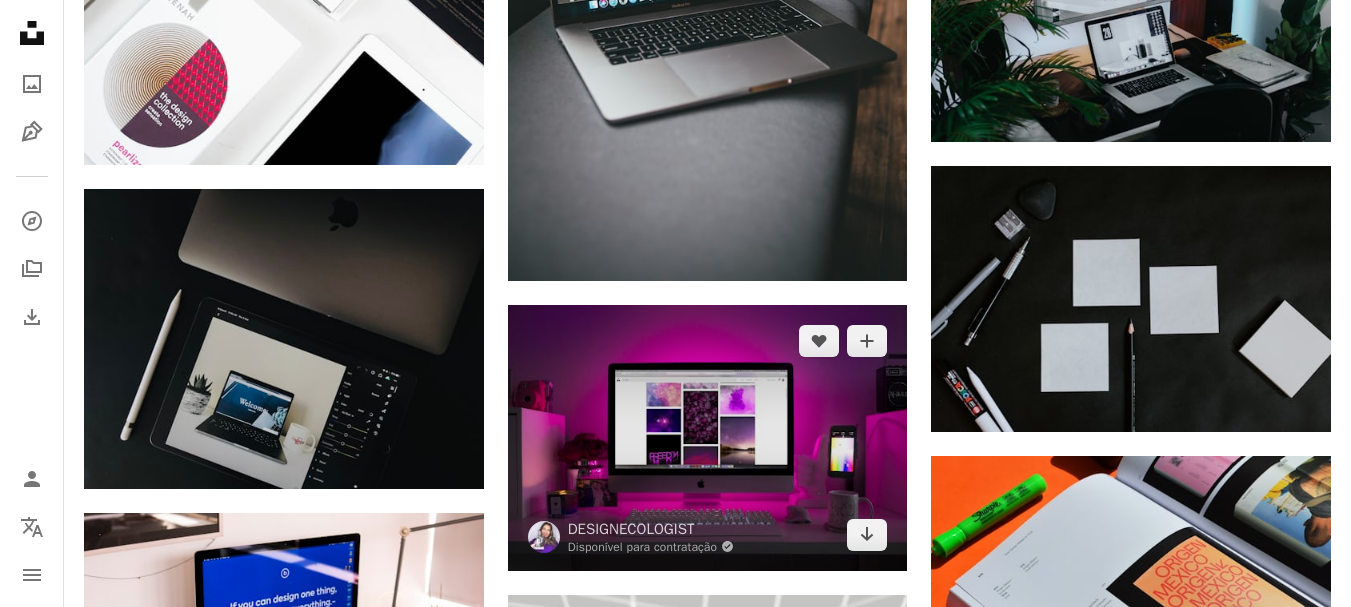 click at bounding box center [708, 438] 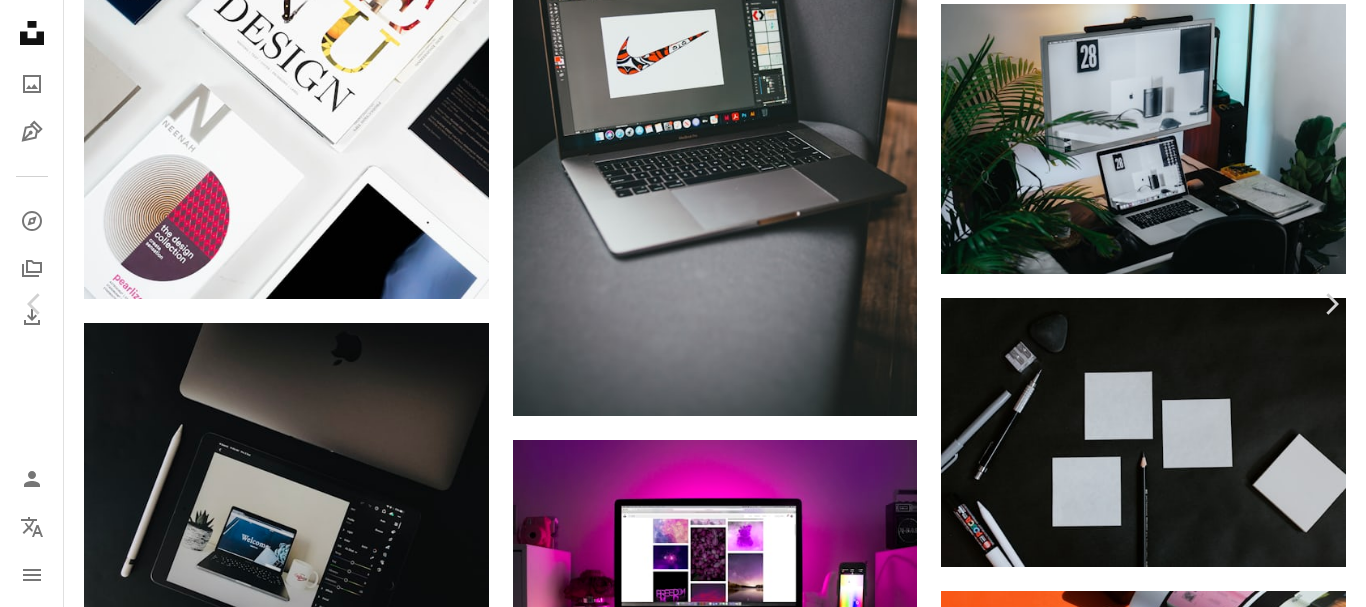 click on "Baixar gratuitamente" at bounding box center [1150, 4769] 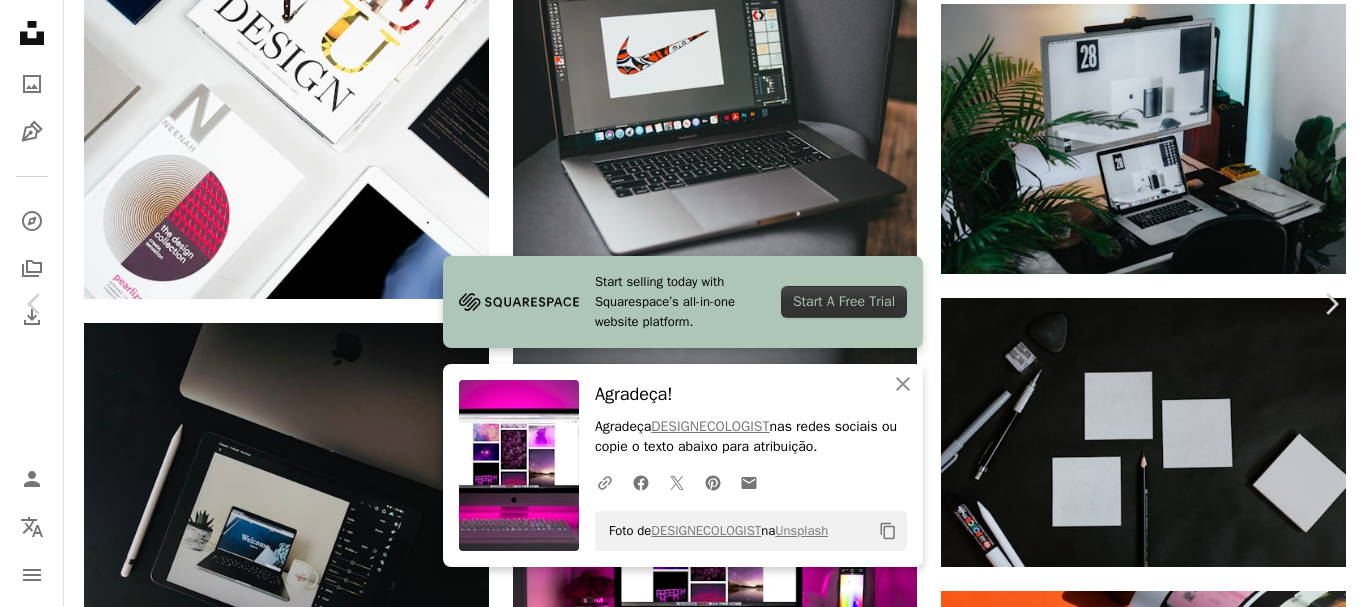 click on "An X shape" at bounding box center [20, 20] 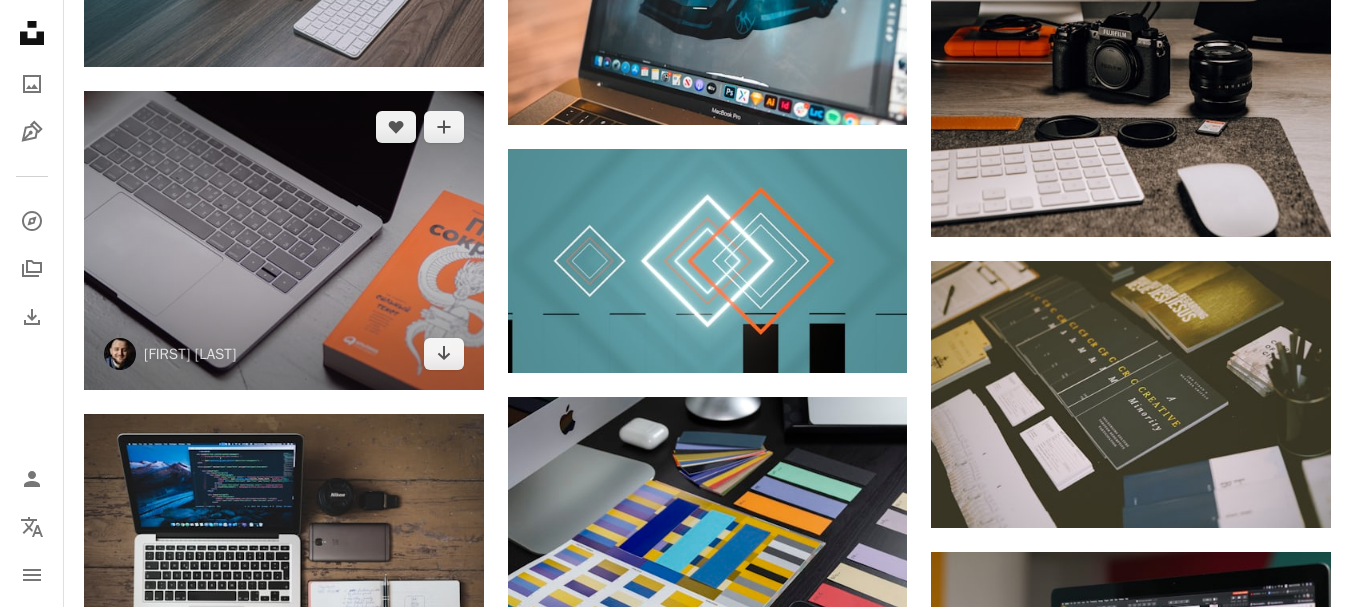 scroll, scrollTop: 16900, scrollLeft: 0, axis: vertical 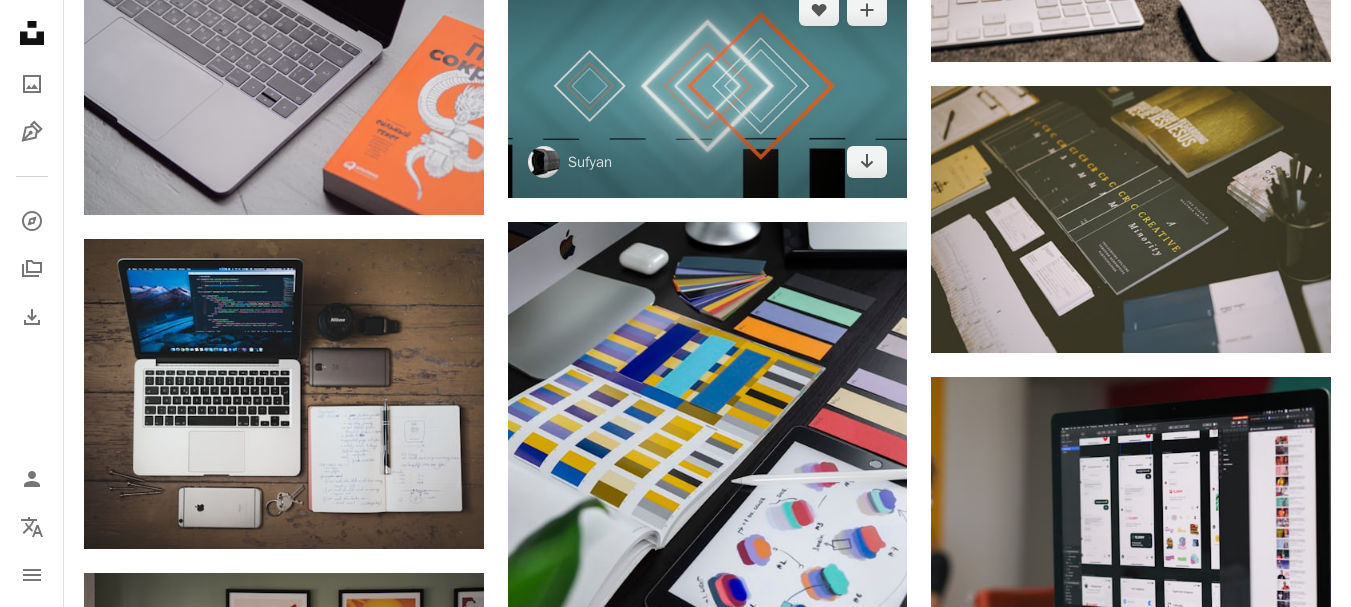 click at bounding box center [708, 86] 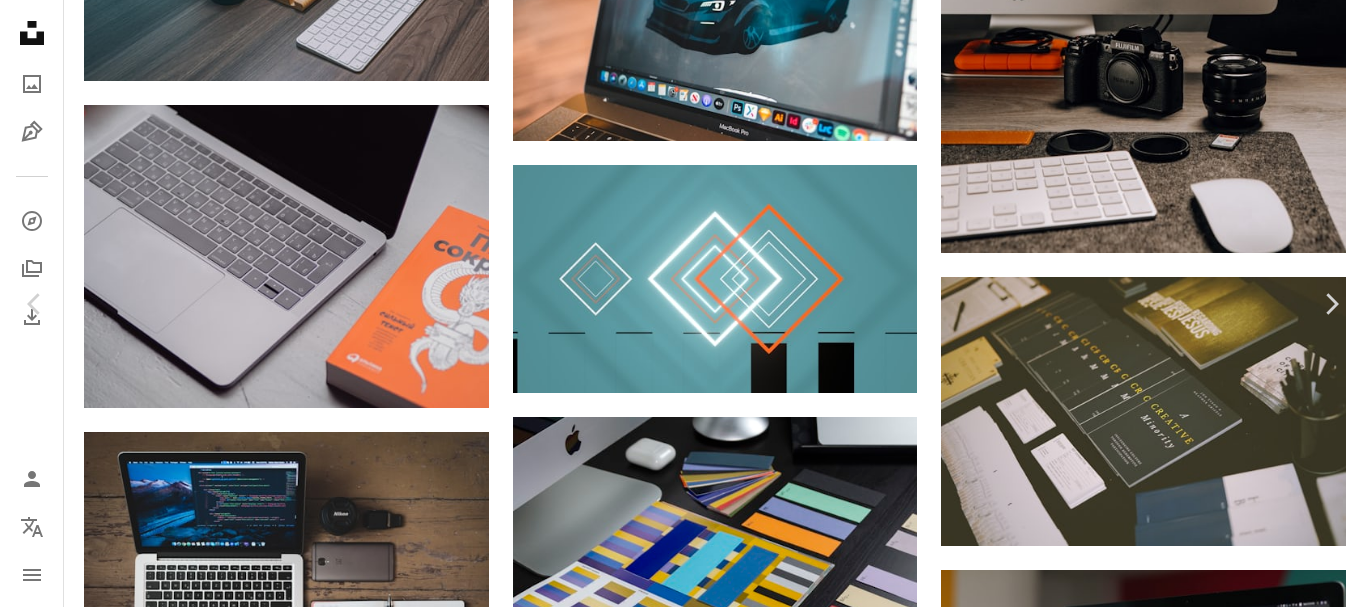 click on "Baixar gratuitamente" at bounding box center (1150, 5613) 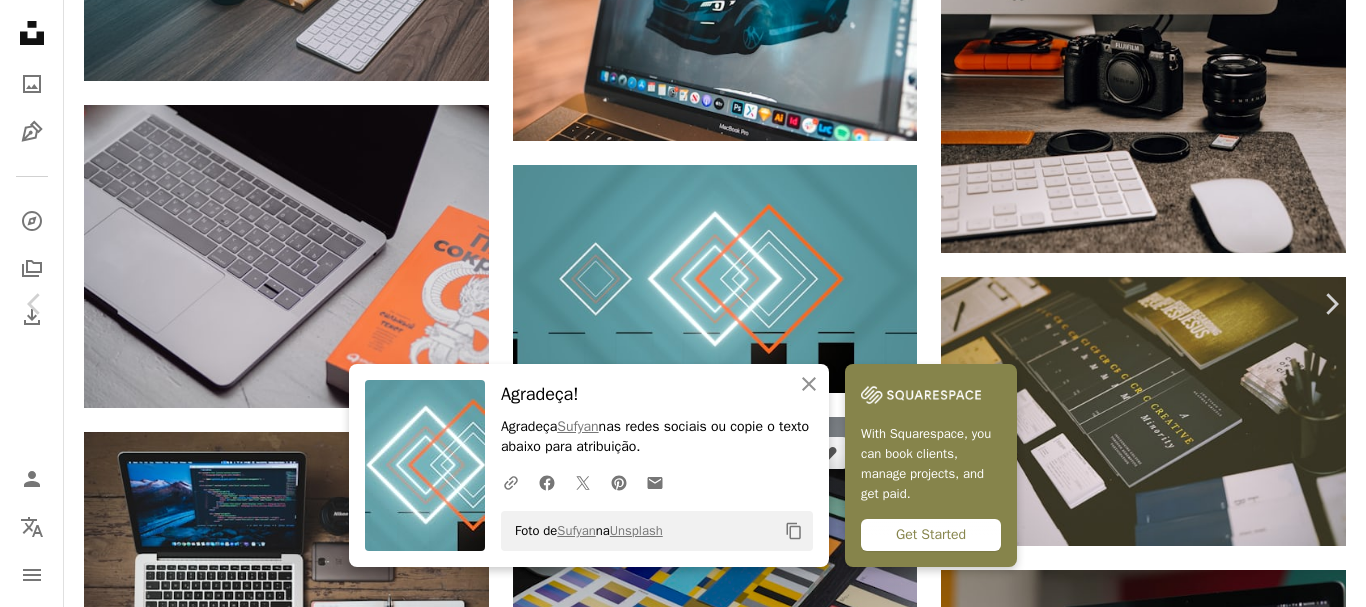 drag, startPoint x: 33, startPoint y: 18, endPoint x: 698, endPoint y: 593, distance: 879.1189 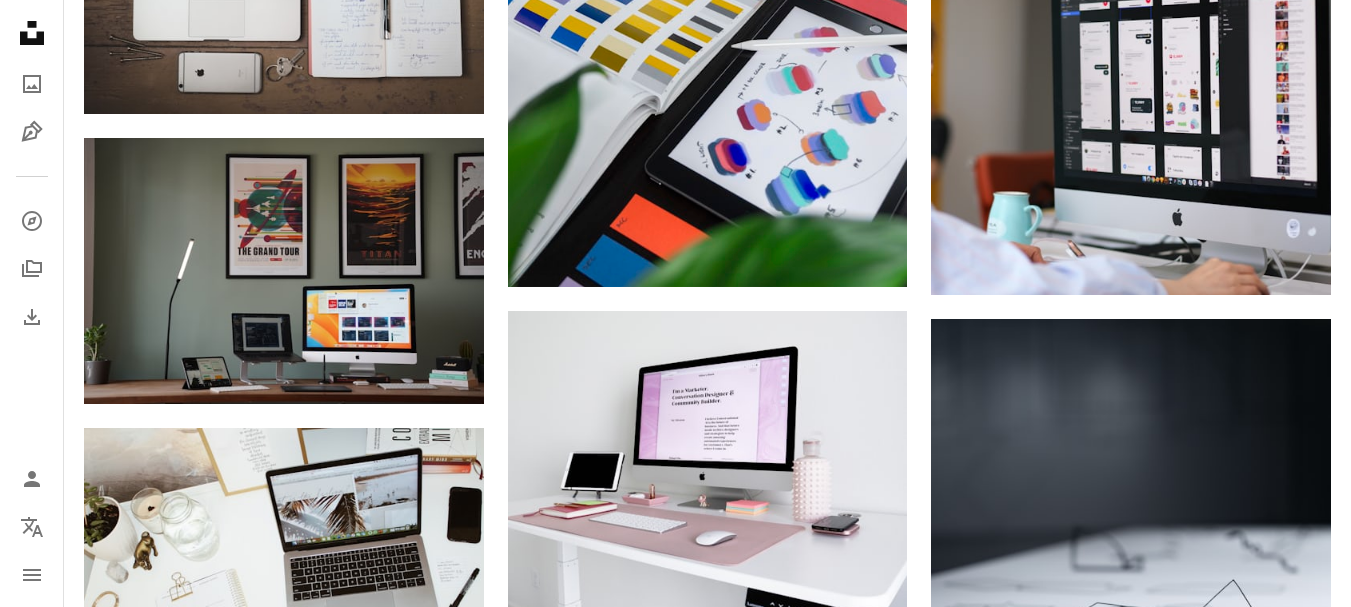scroll, scrollTop: 17333, scrollLeft: 0, axis: vertical 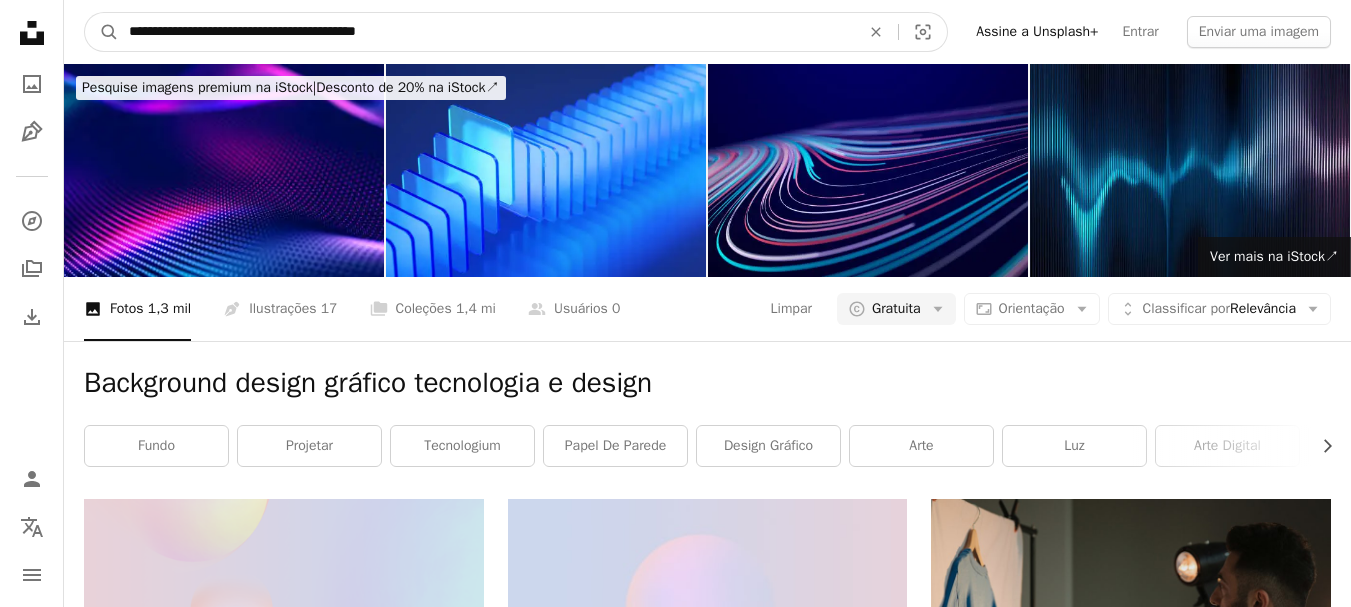 drag, startPoint x: 465, startPoint y: 23, endPoint x: 0, endPoint y: -73, distance: 474.80627 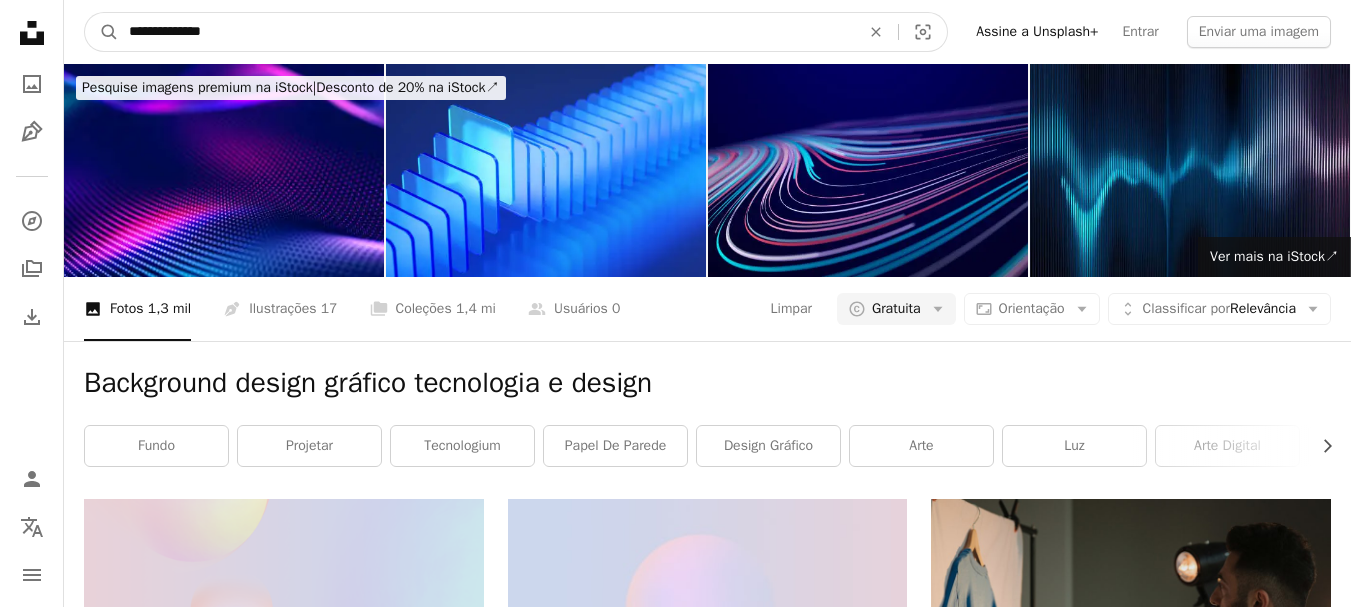 type on "**********" 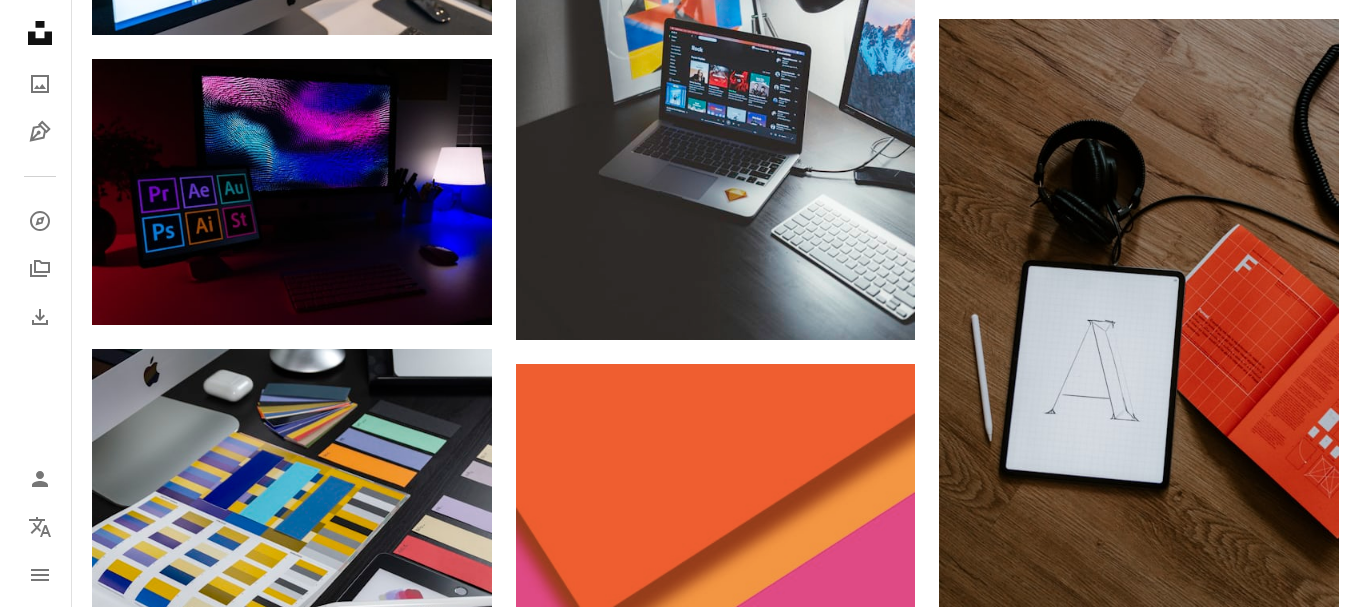 scroll, scrollTop: 1033, scrollLeft: 0, axis: vertical 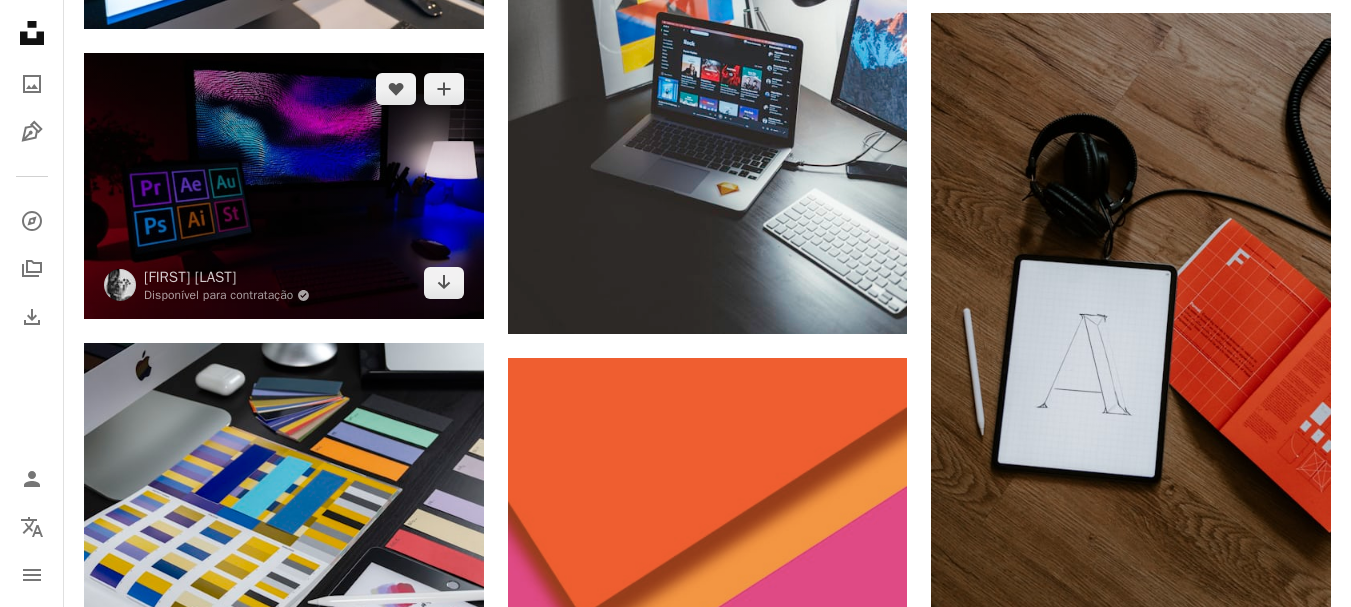 click at bounding box center (284, 186) 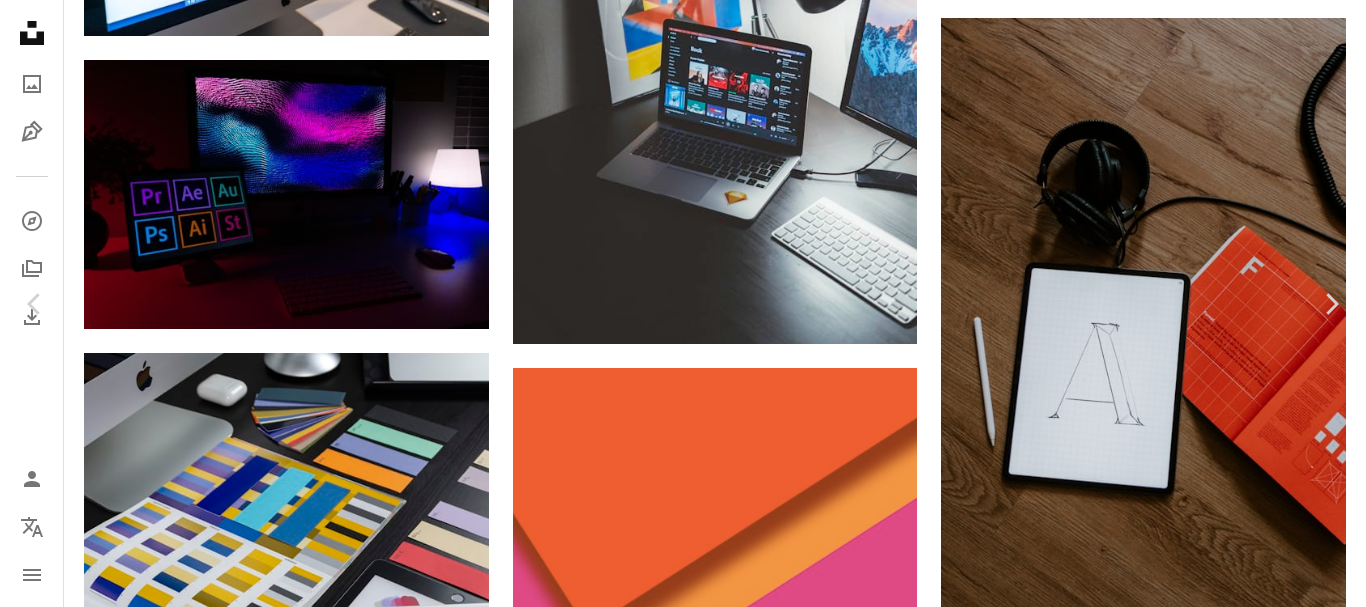 click on "[FIRST] [LAST] Disponível para contratação A checkmark inside of a circle A heart A plus sign Baixar gratuitamente Chevron down" at bounding box center (675, 3593) 